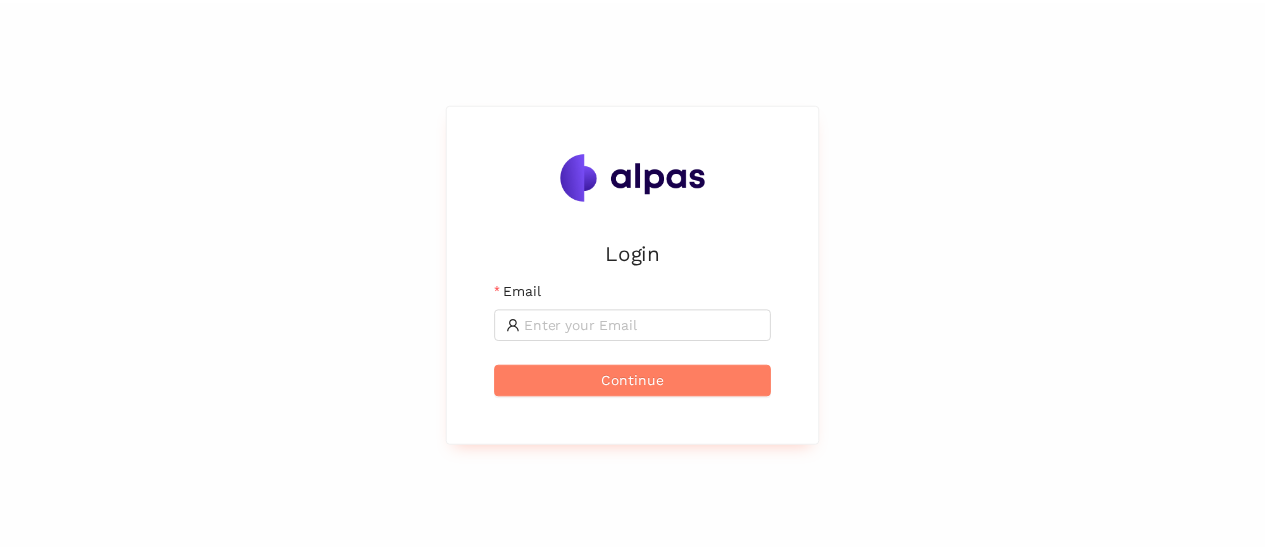 scroll, scrollTop: 0, scrollLeft: 0, axis: both 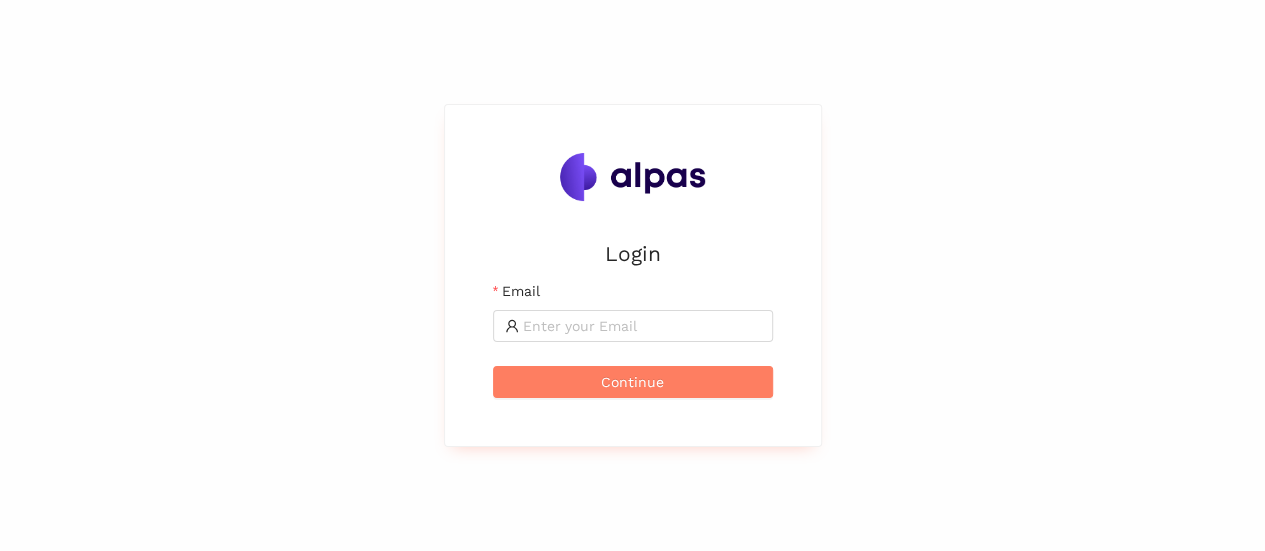 click on "Email" at bounding box center [633, 295] 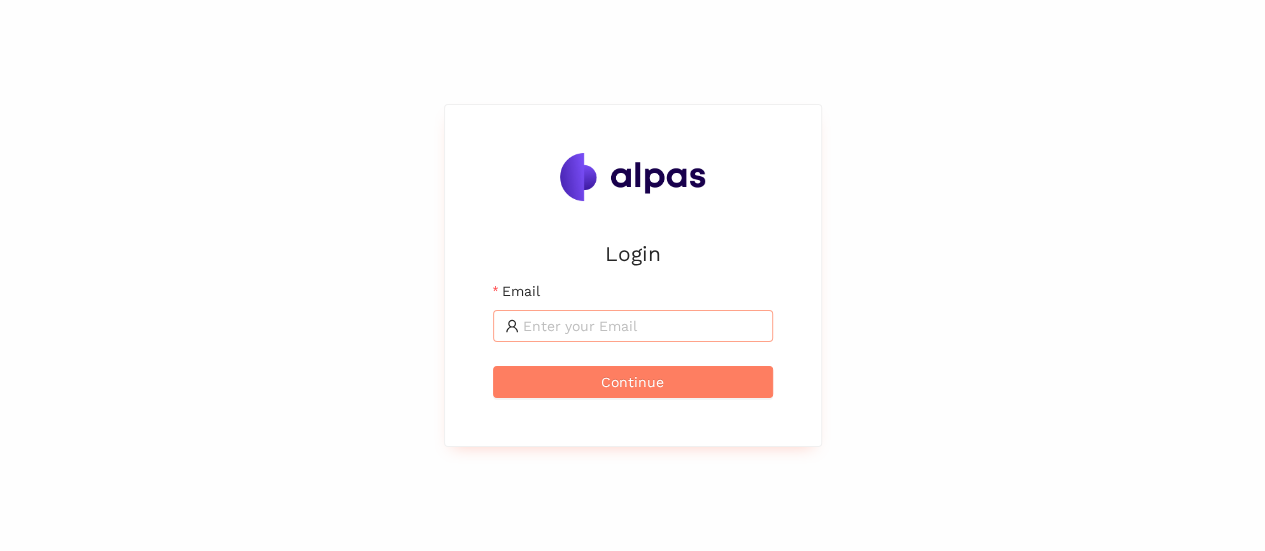 click at bounding box center [633, 326] 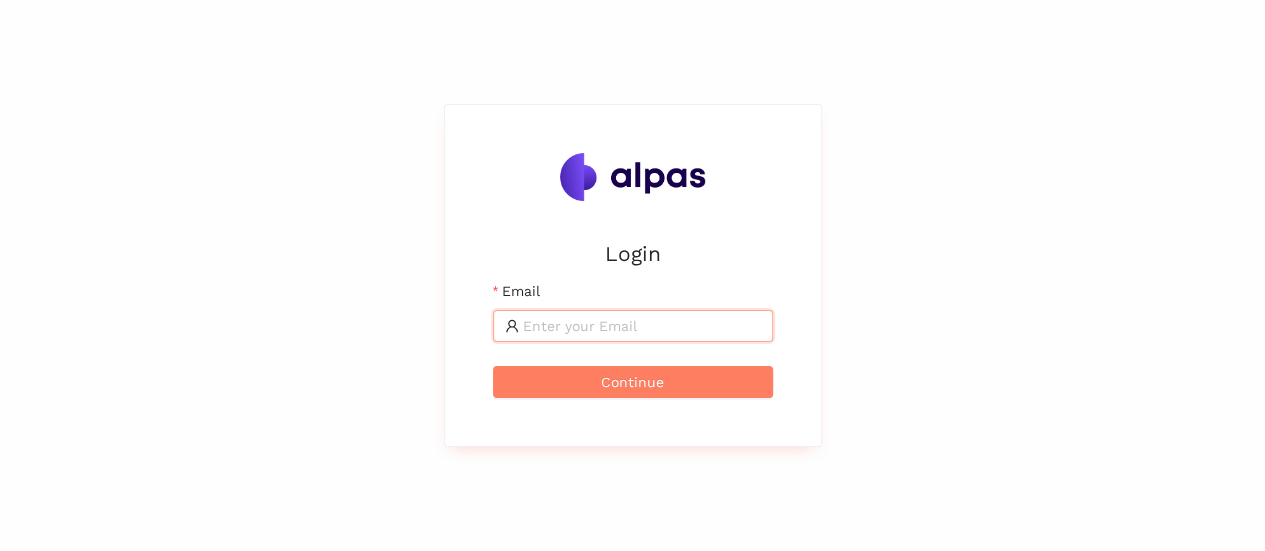 click on "Email" at bounding box center (642, 326) 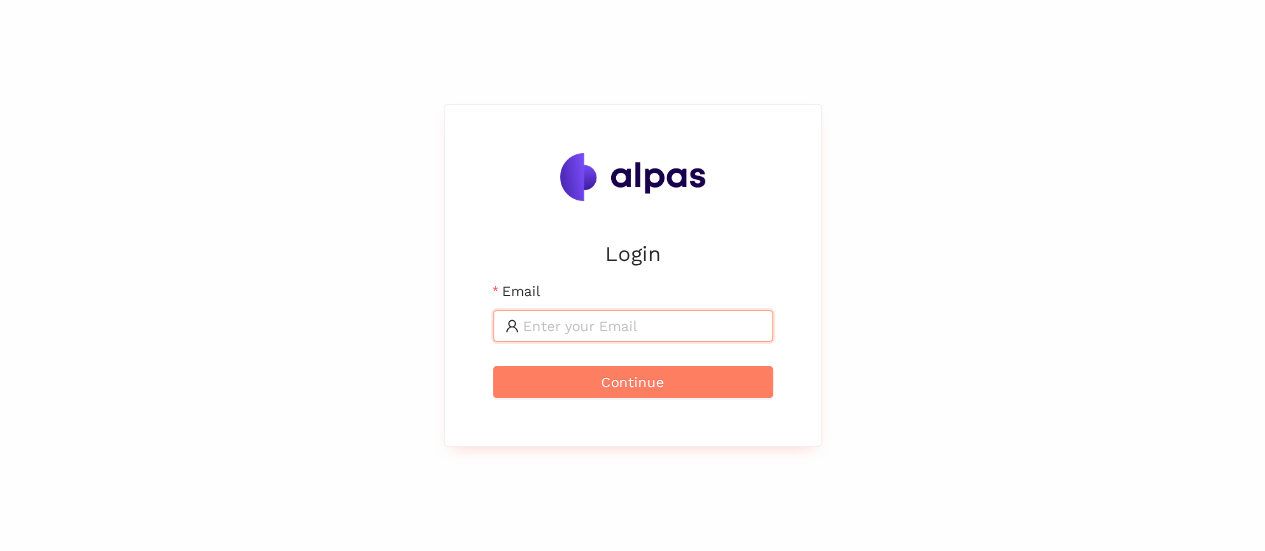 type on "karina.stival@landisgyr.com" 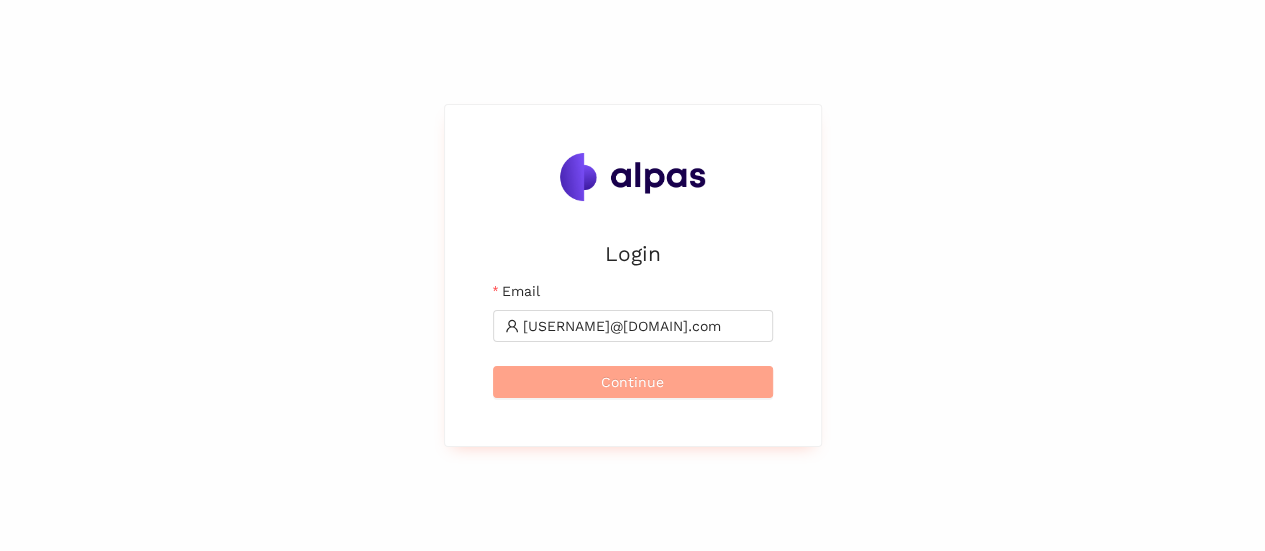 click on "Continue" at bounding box center (633, 382) 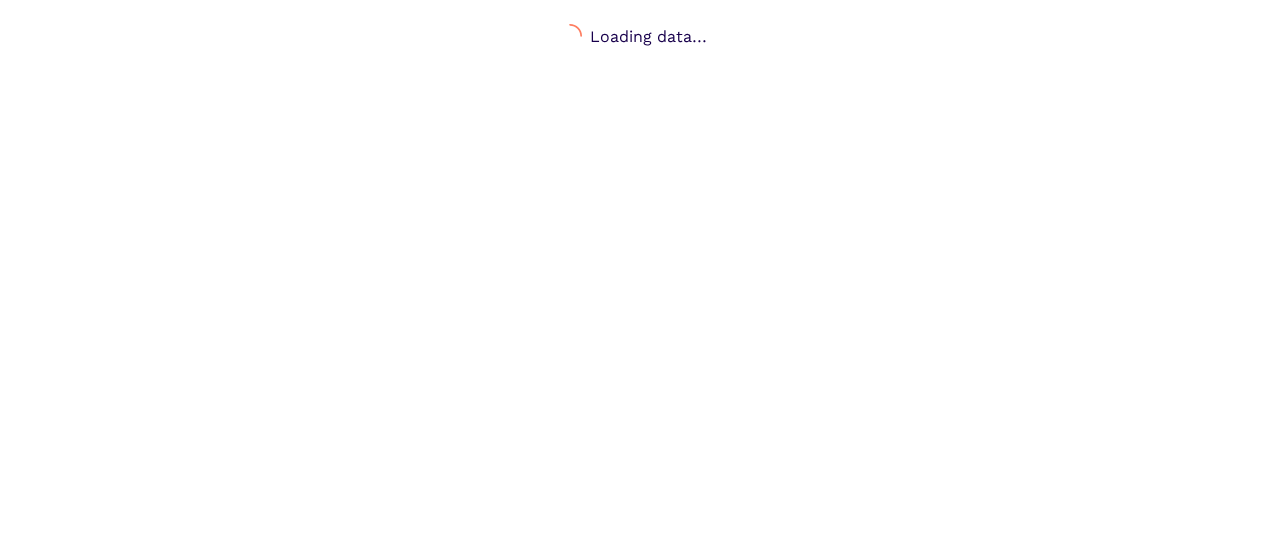 scroll, scrollTop: 0, scrollLeft: 0, axis: both 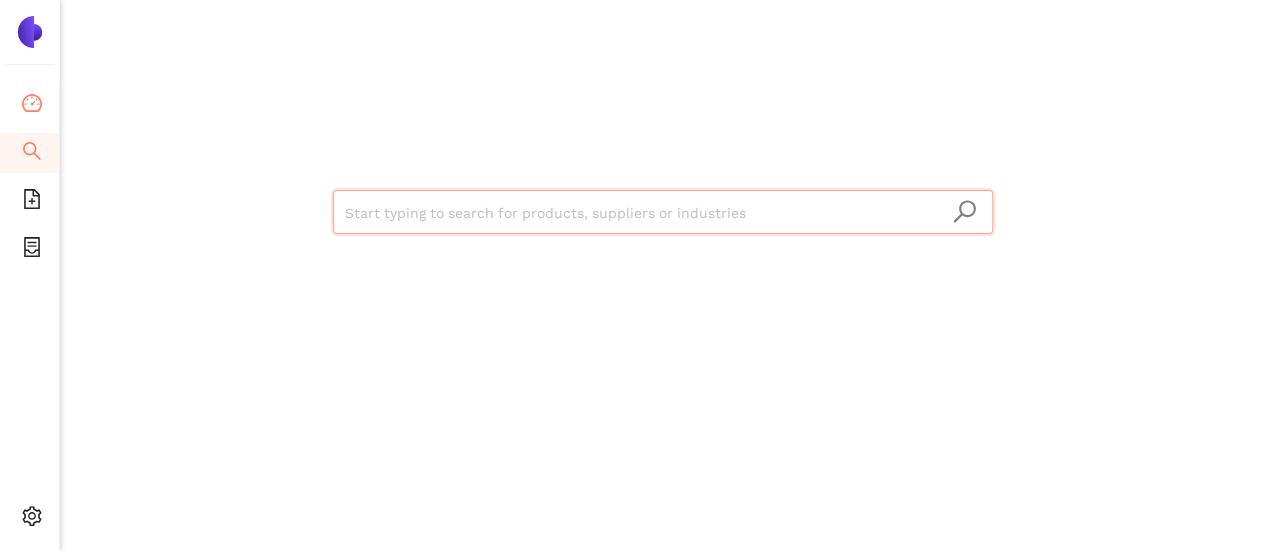 click at bounding box center (32, 106) 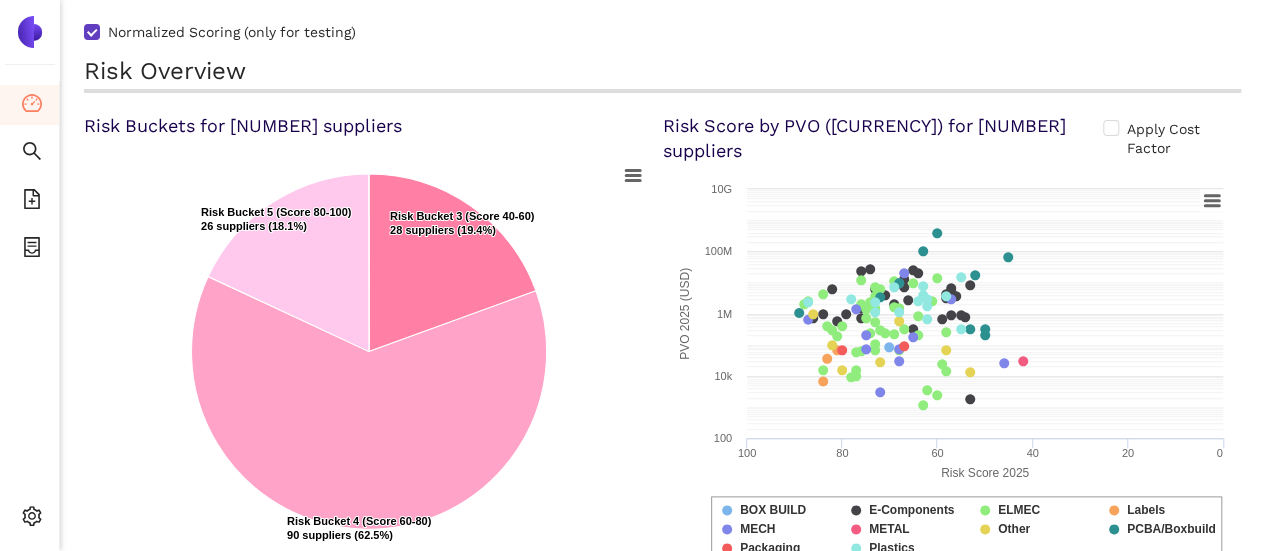 scroll, scrollTop: 1000, scrollLeft: 0, axis: vertical 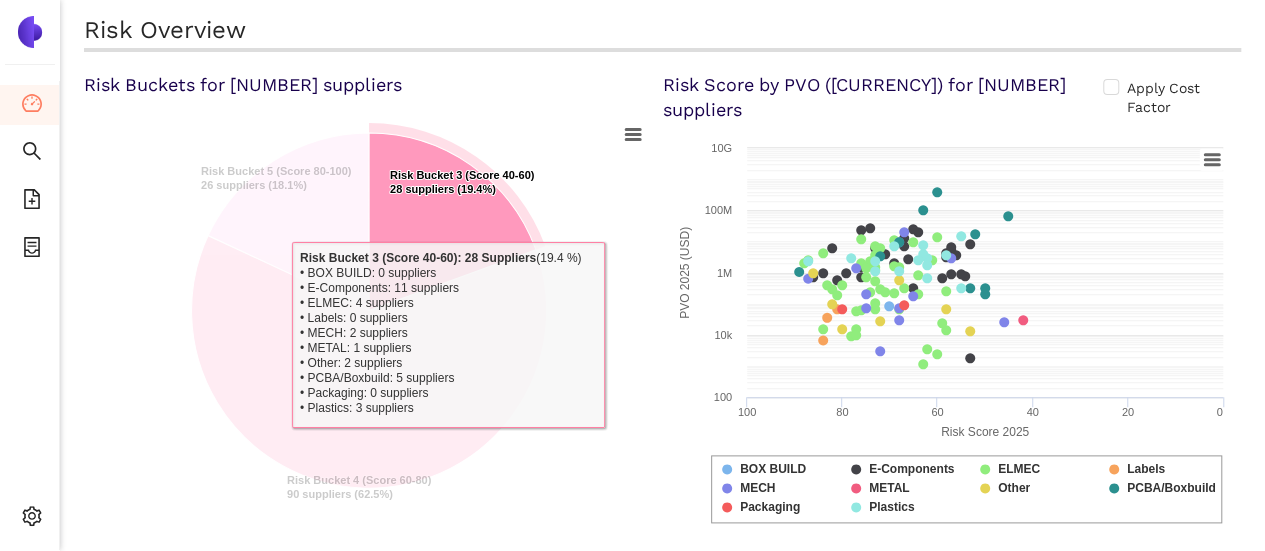 click 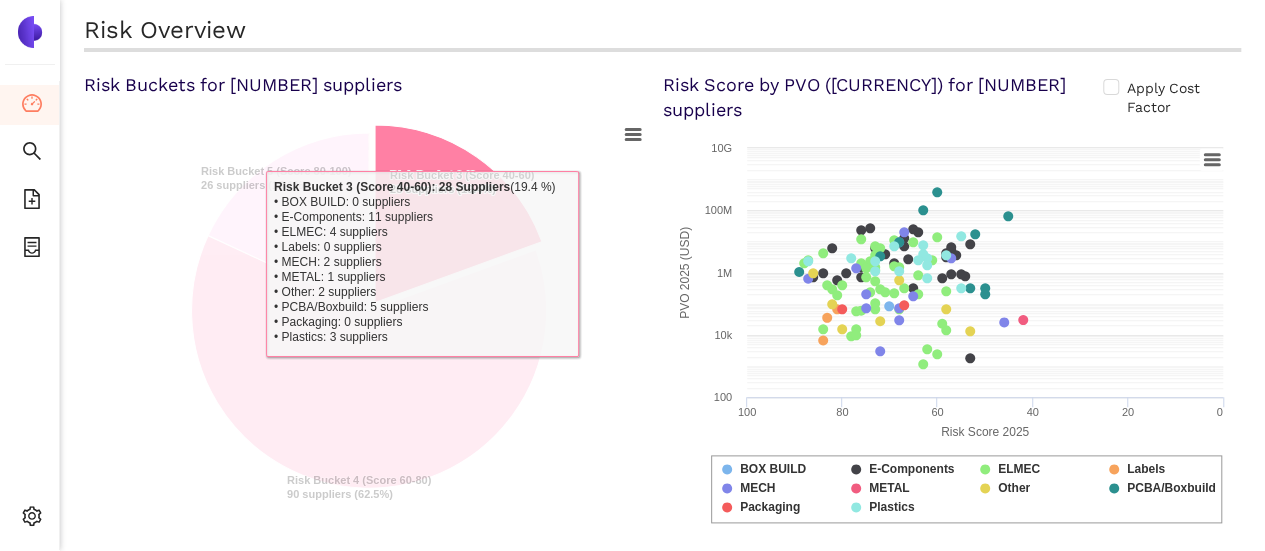 click 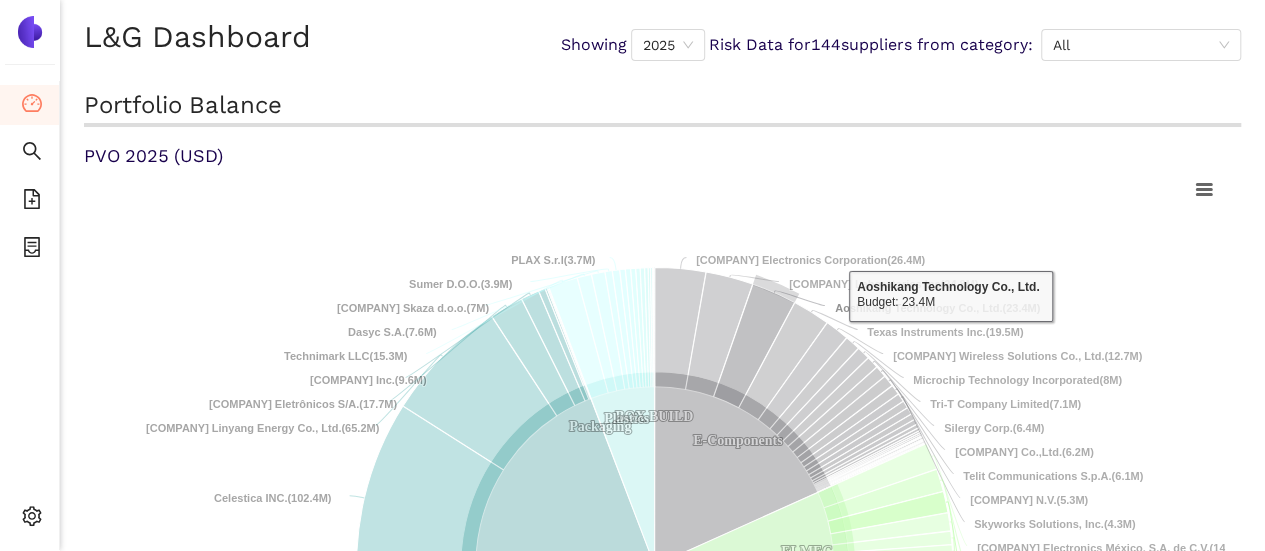 scroll, scrollTop: 0, scrollLeft: 0, axis: both 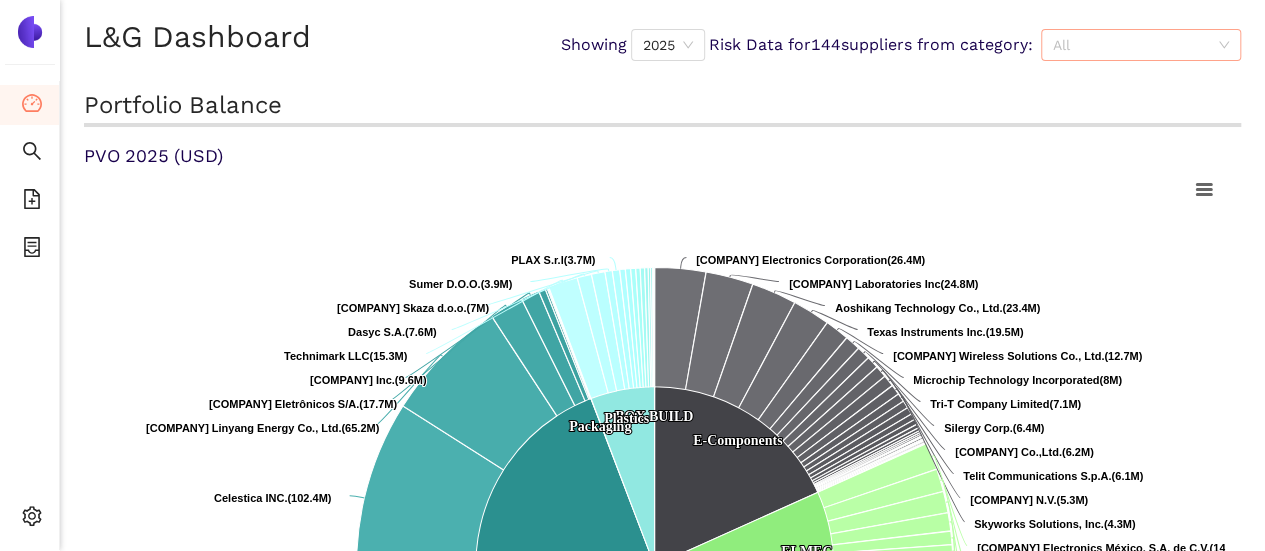 click on "All" at bounding box center (1141, 45) 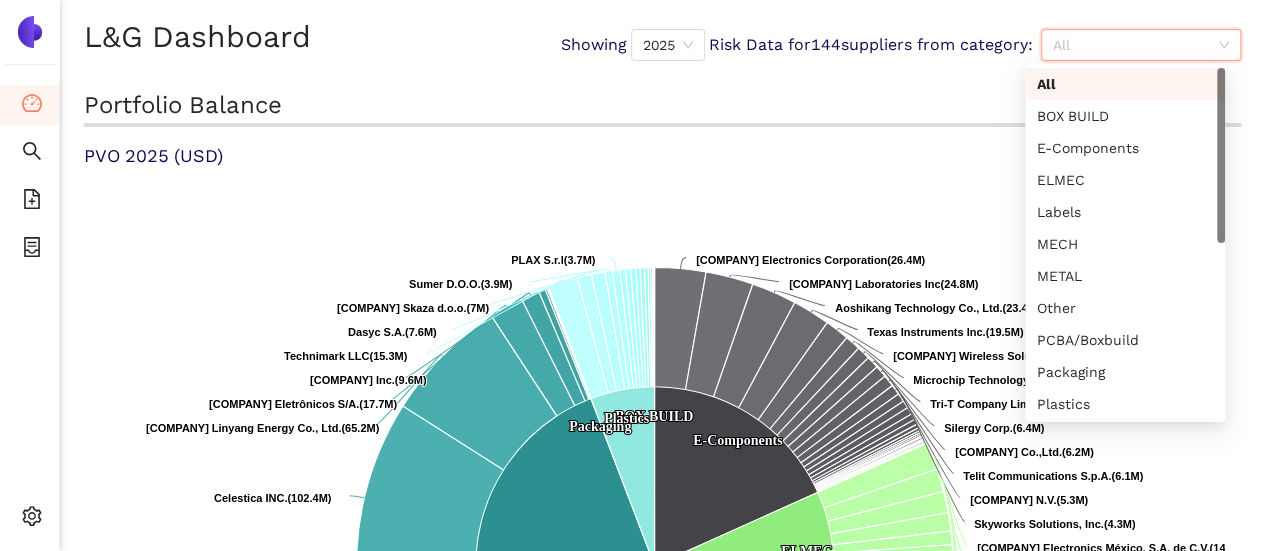 click on "All" at bounding box center (1141, 45) 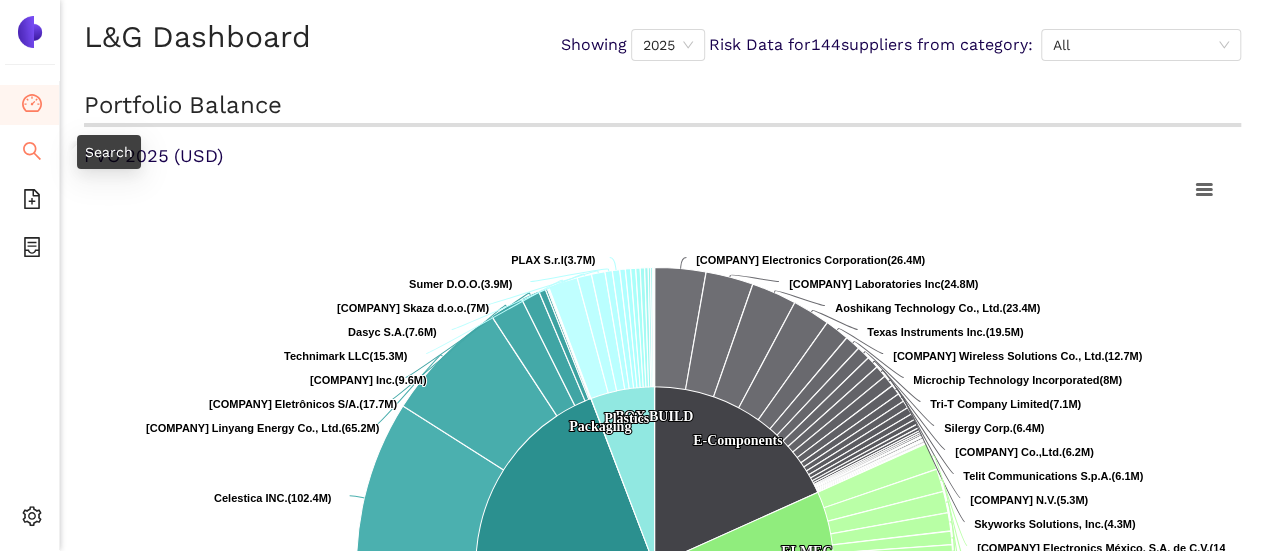 click 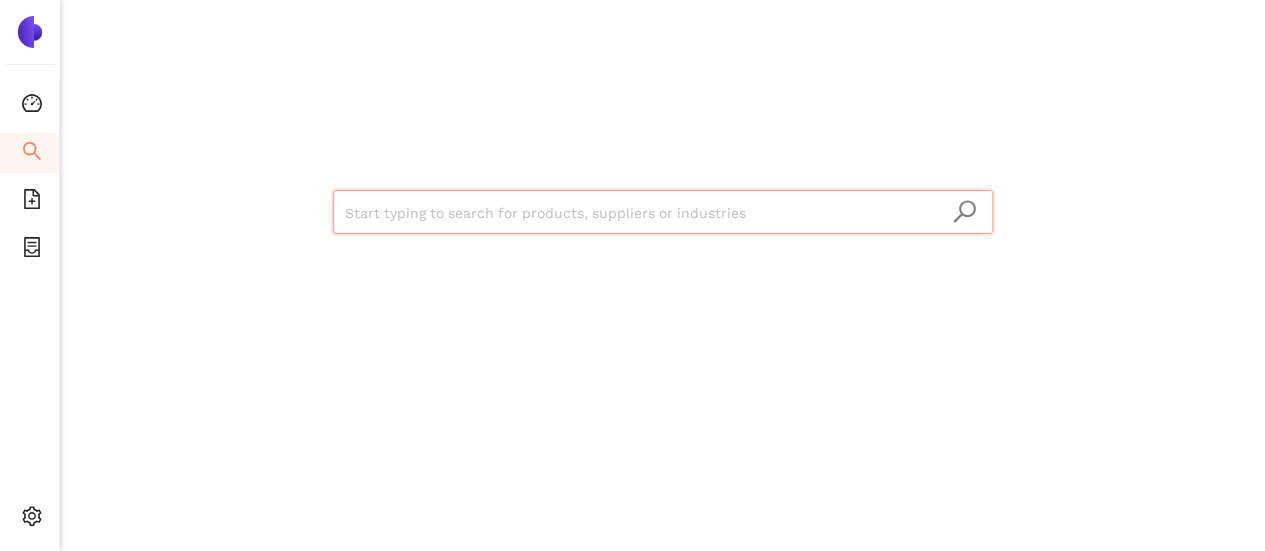 click at bounding box center [663, 213] 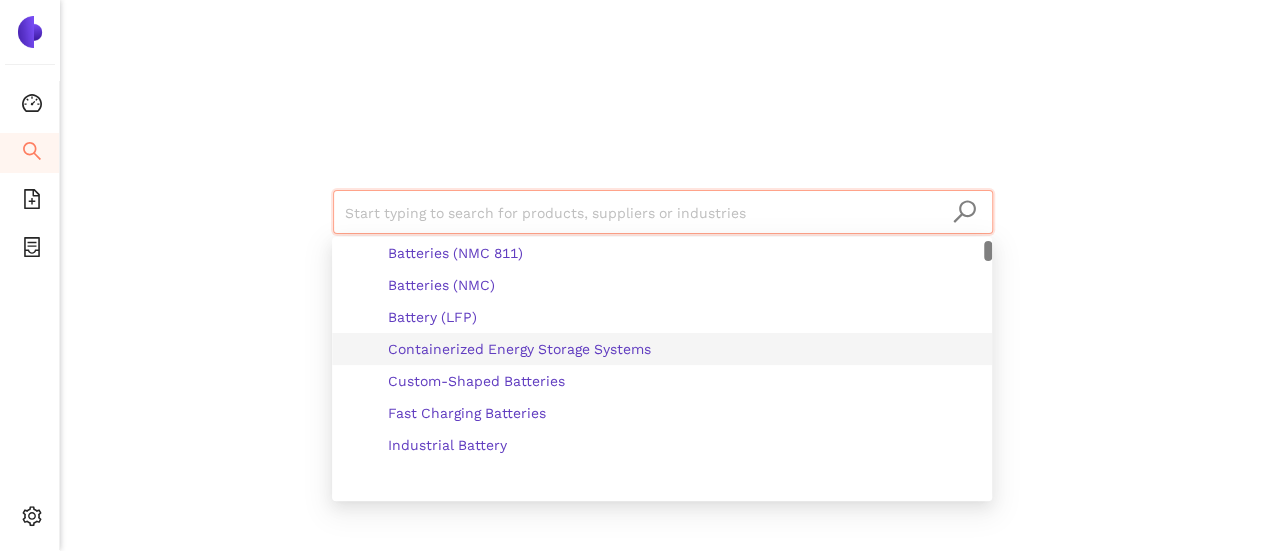 scroll, scrollTop: 0, scrollLeft: 0, axis: both 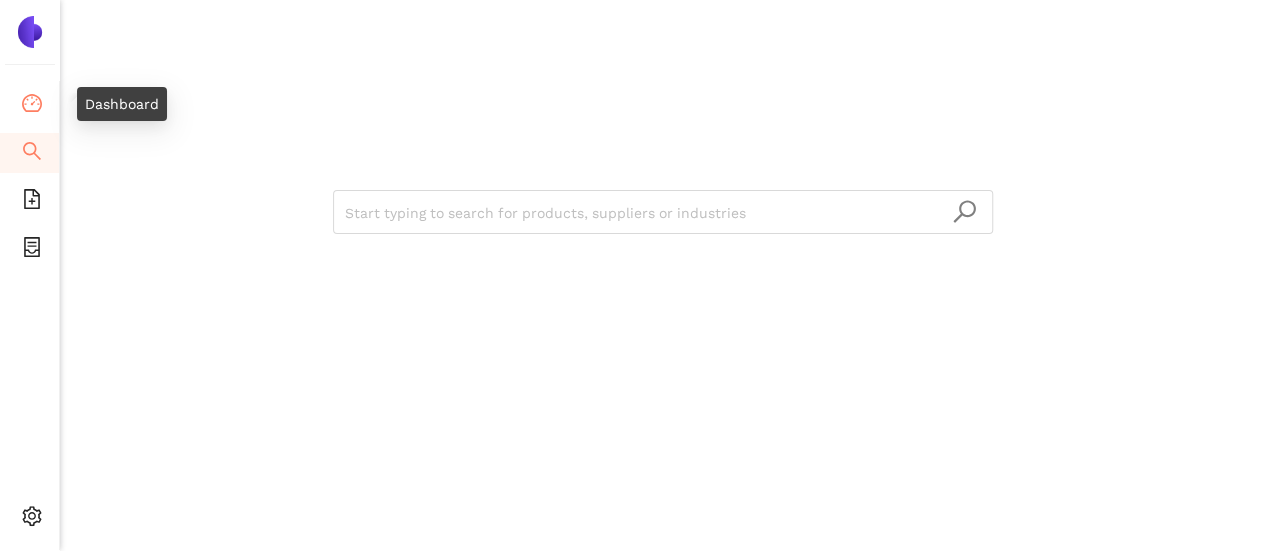 click on "Dashboard" at bounding box center (29, 105) 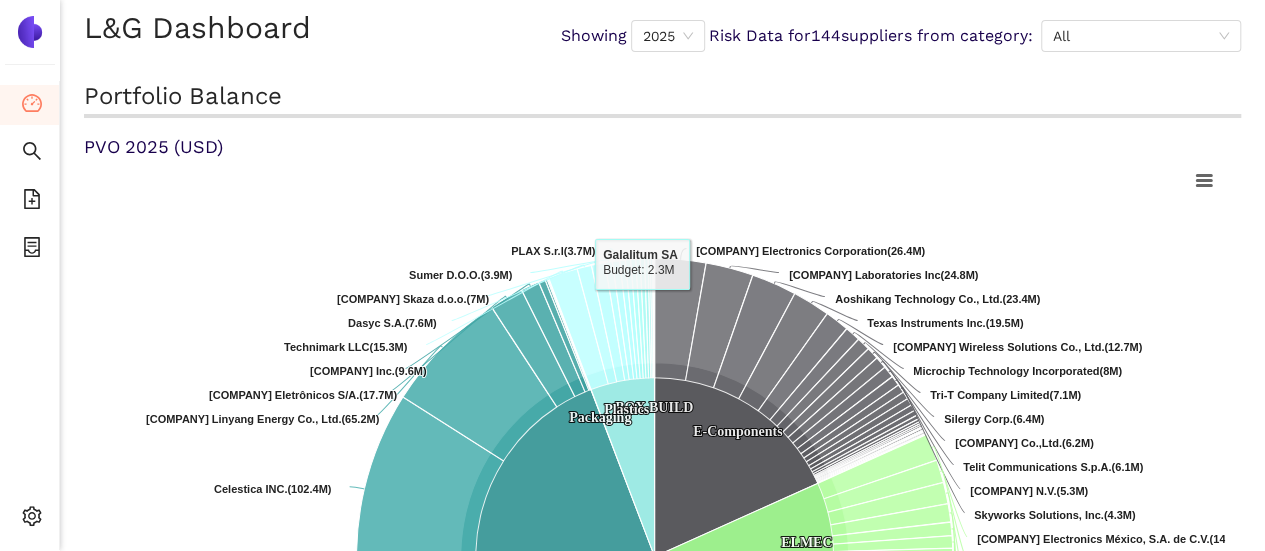 scroll, scrollTop: 0, scrollLeft: 0, axis: both 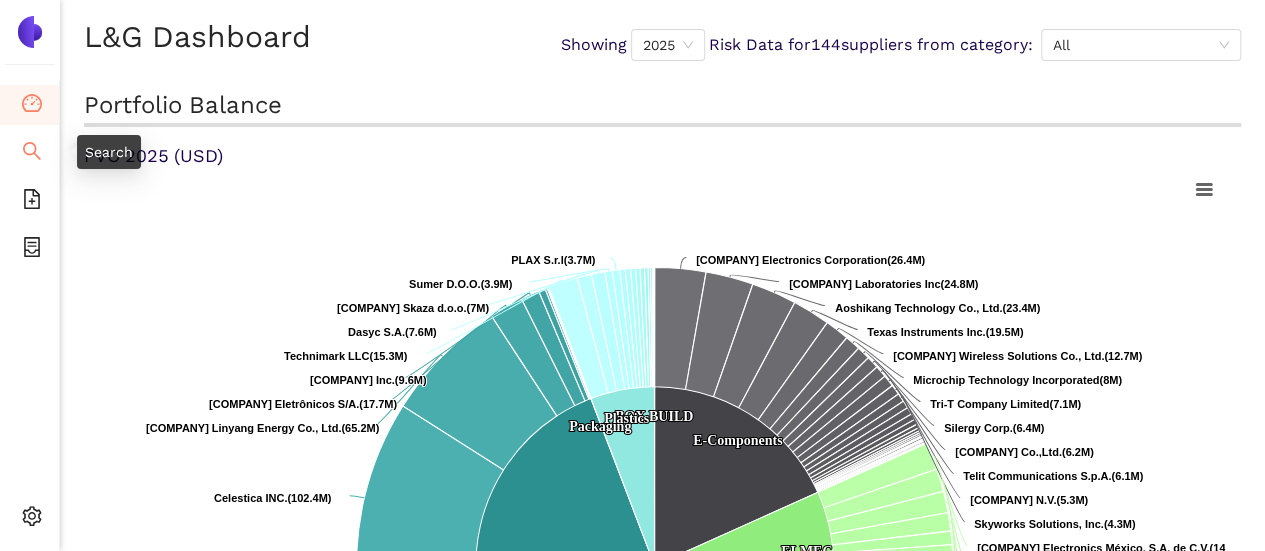click 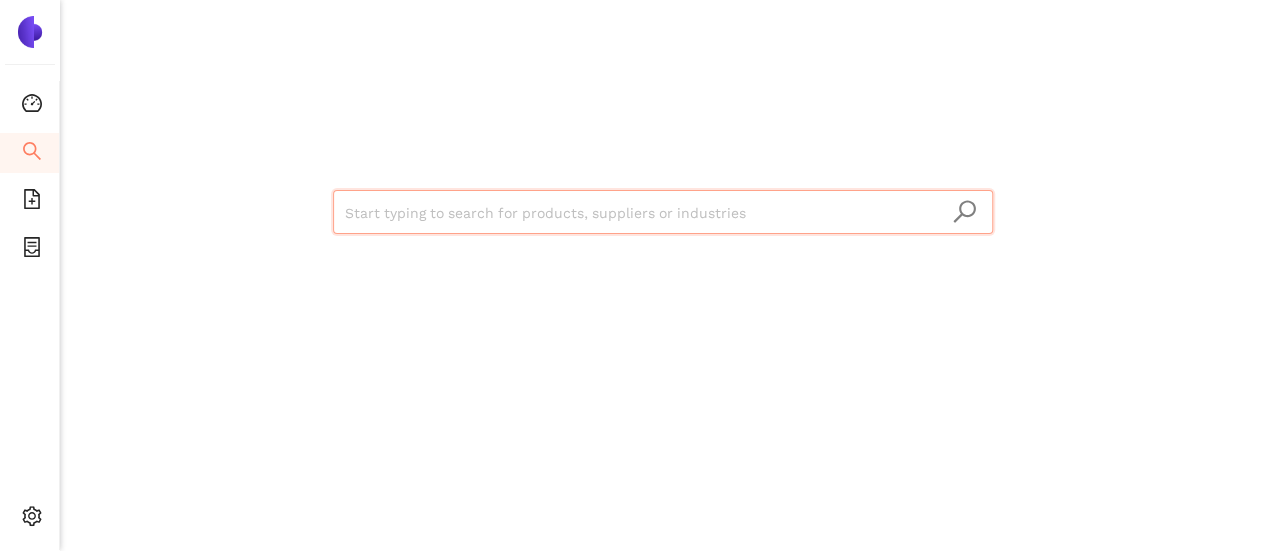 click at bounding box center (663, 213) 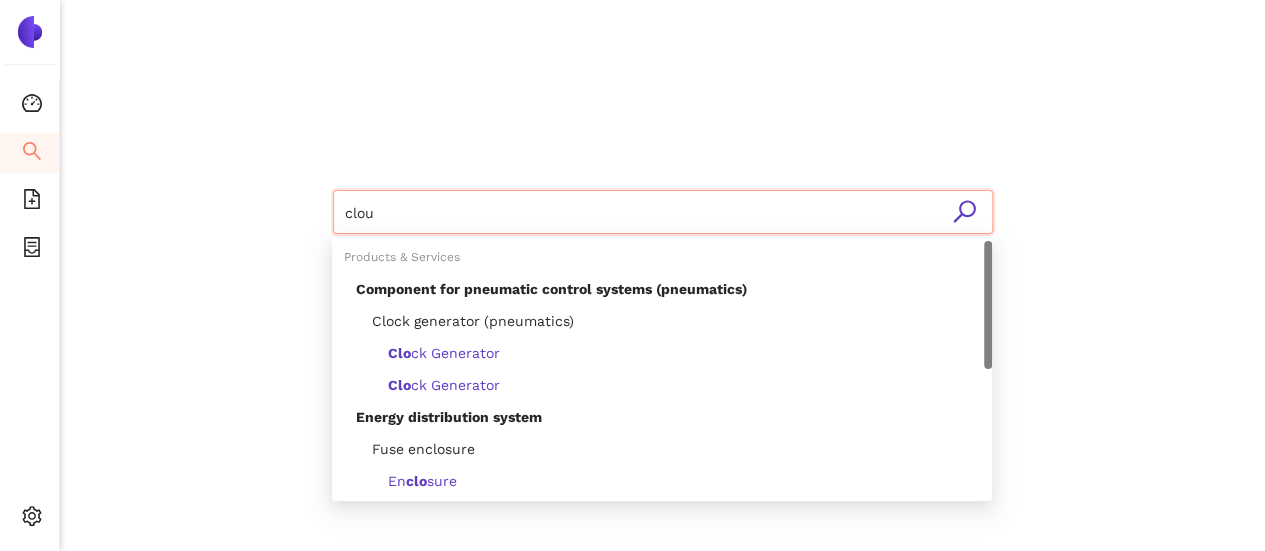 type on "cloud" 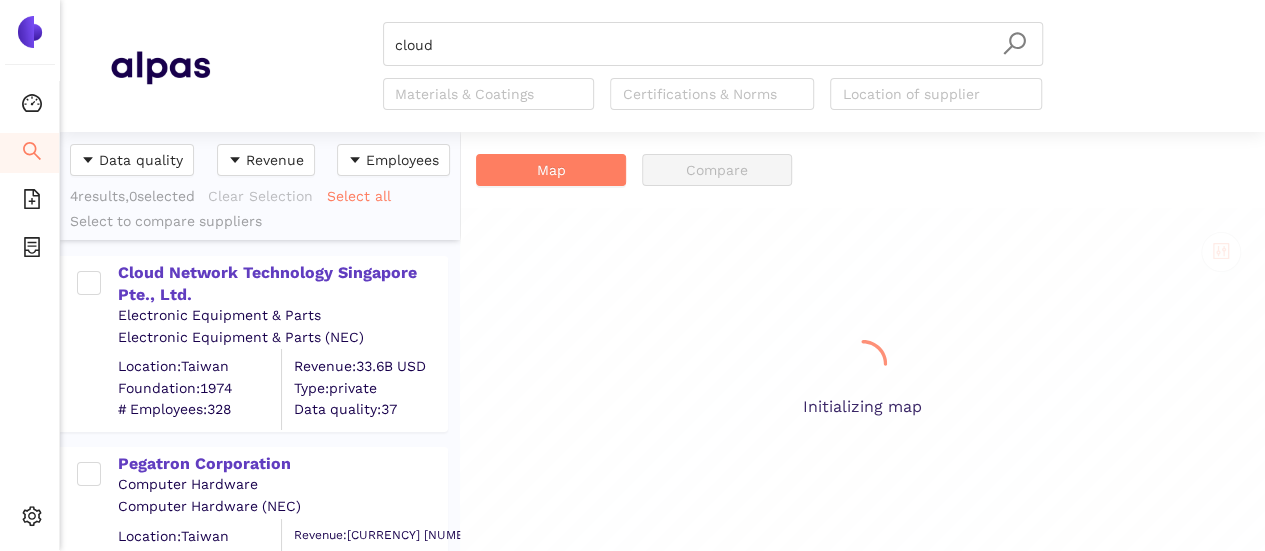 scroll, scrollTop: 16, scrollLeft: 16, axis: both 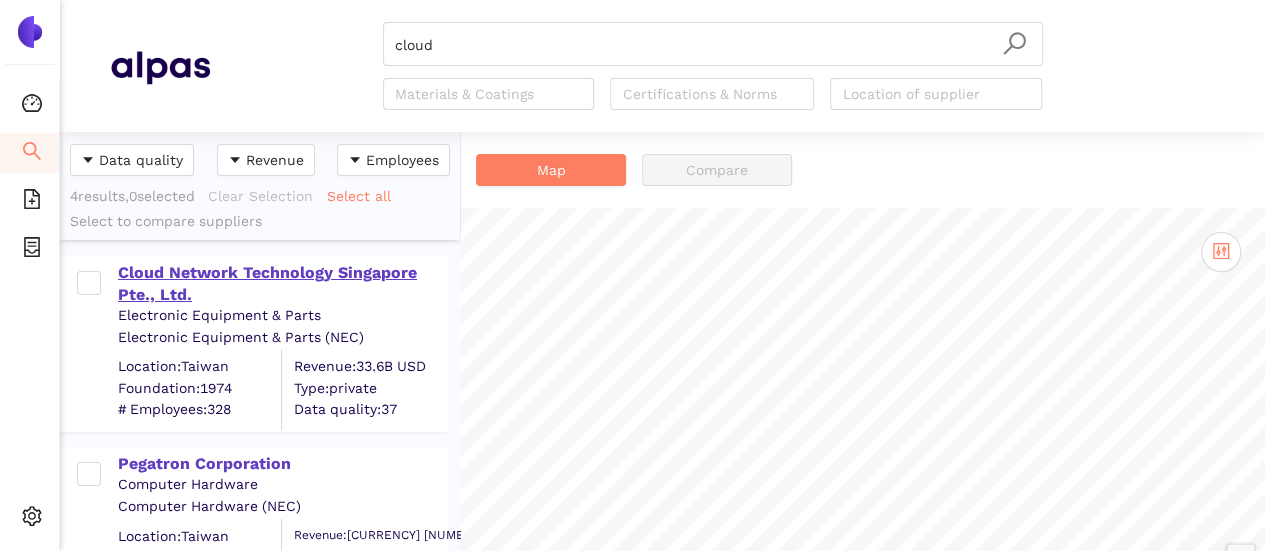 click on "Cloud Network Technology Singapore Pte., Ltd." at bounding box center [282, 284] 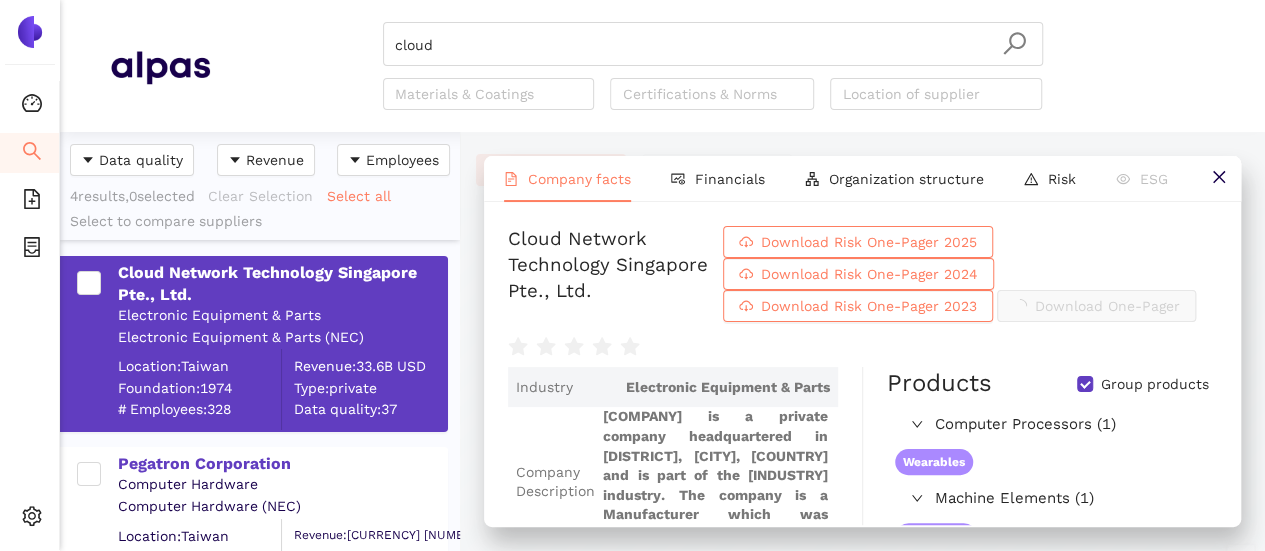 scroll, scrollTop: 0, scrollLeft: 0, axis: both 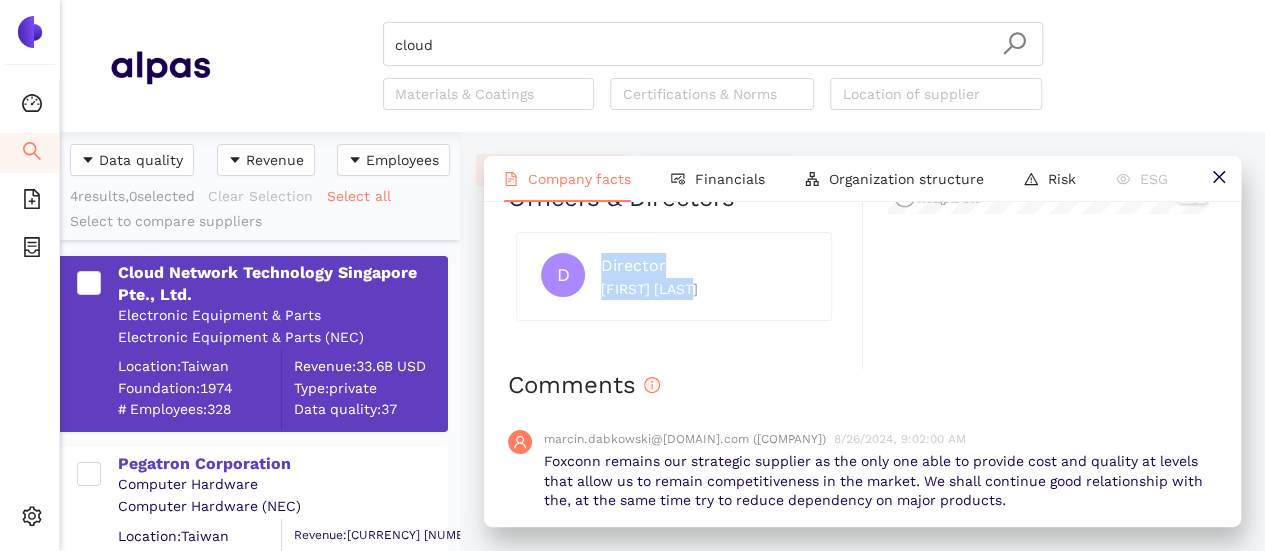 drag, startPoint x: 598, startPoint y: 236, endPoint x: 788, endPoint y: 329, distance: 211.5396 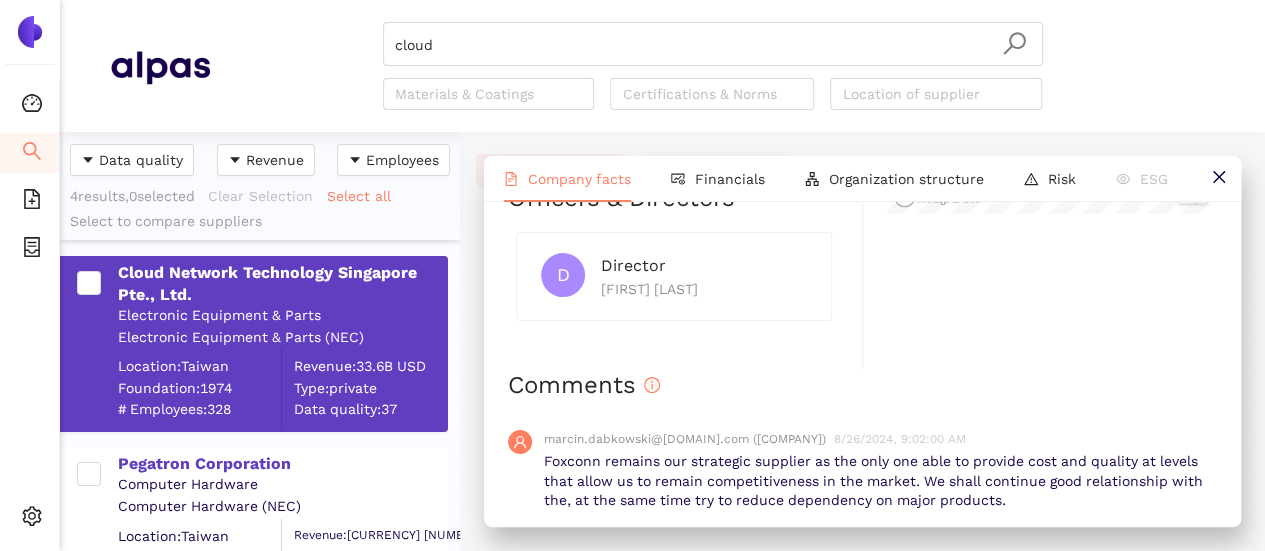 click on "Comments" at bounding box center (862, 386) 